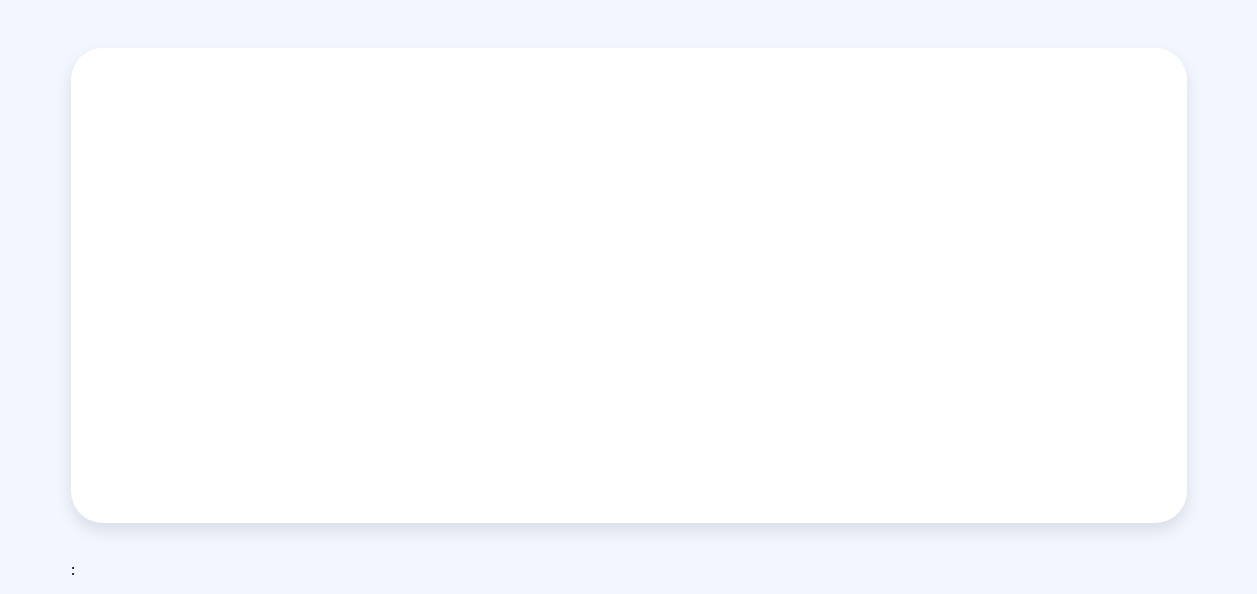 scroll, scrollTop: 0, scrollLeft: 0, axis: both 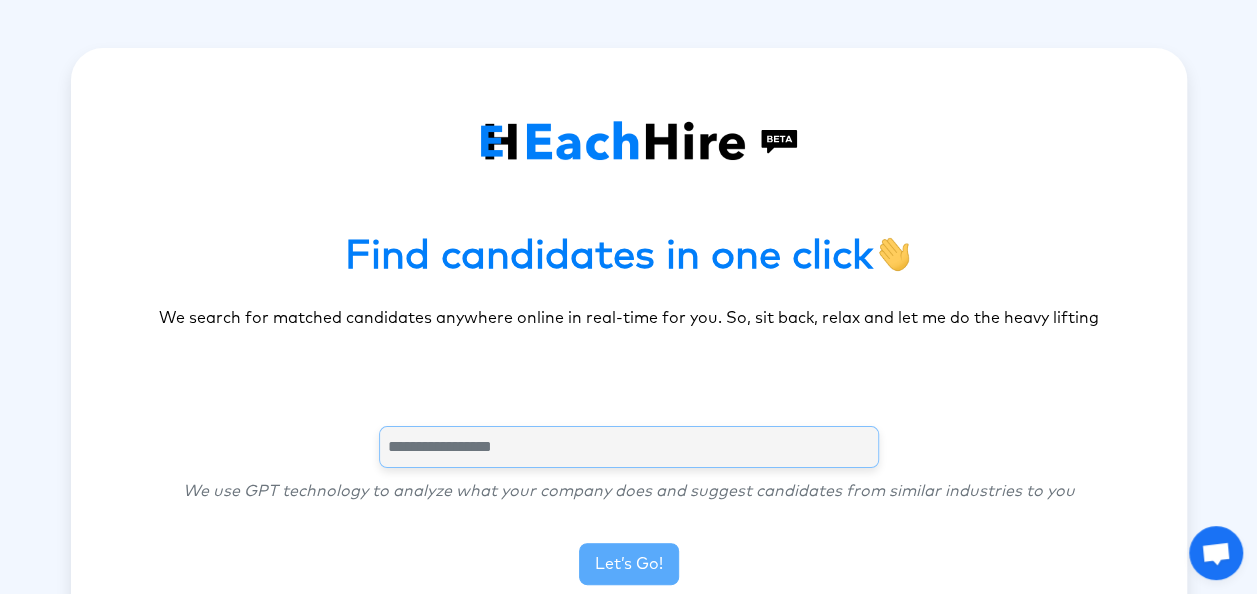 click at bounding box center (629, 447) 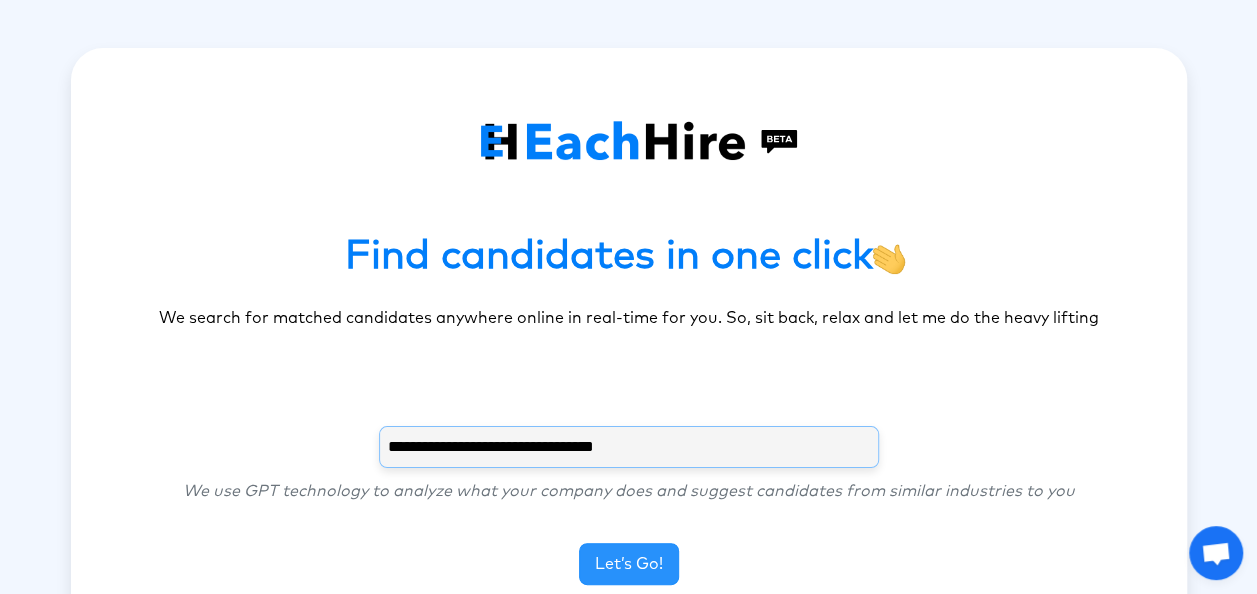 type on "**********" 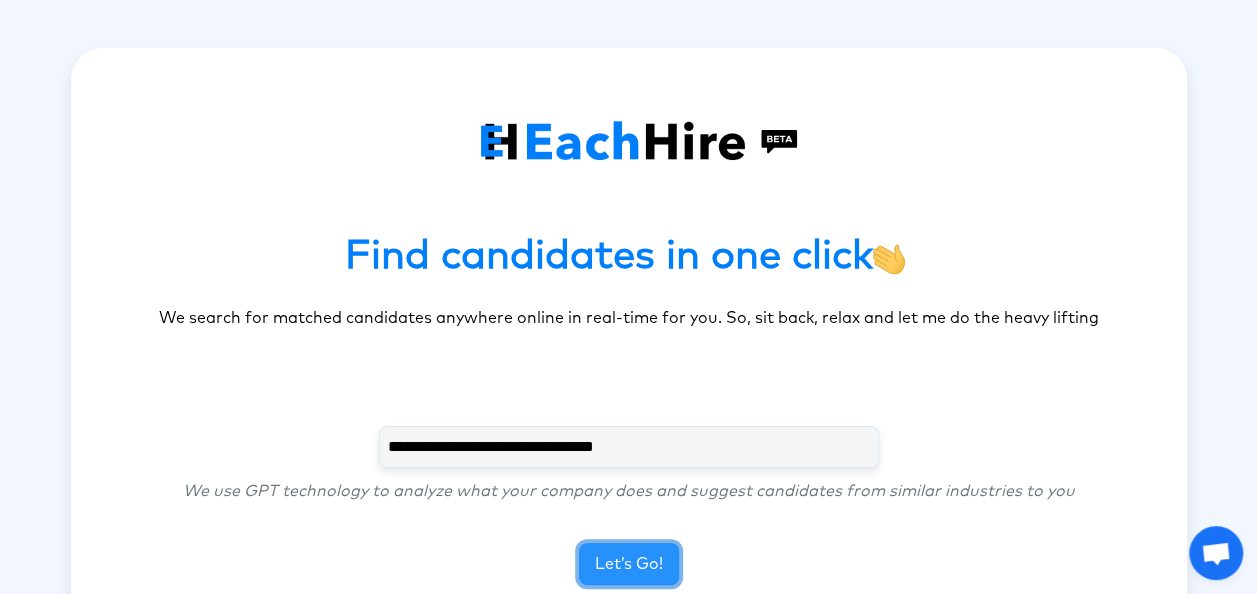 click on "Let’s Go!" at bounding box center (629, 564) 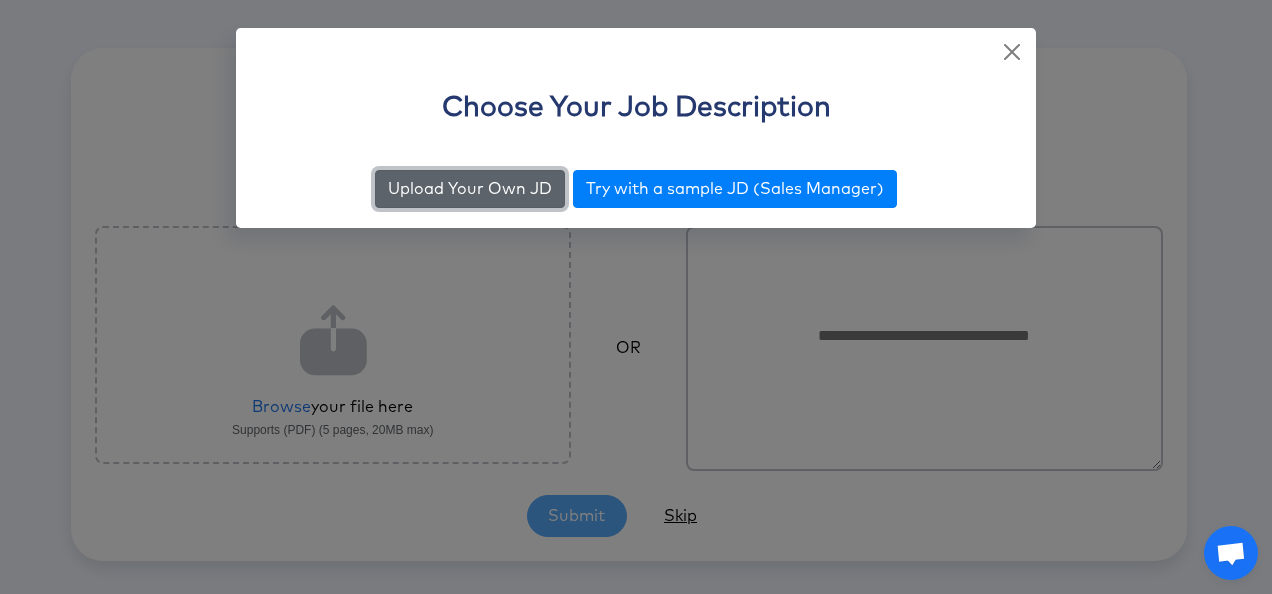 click on "Upload Your Own JD" at bounding box center [470, 189] 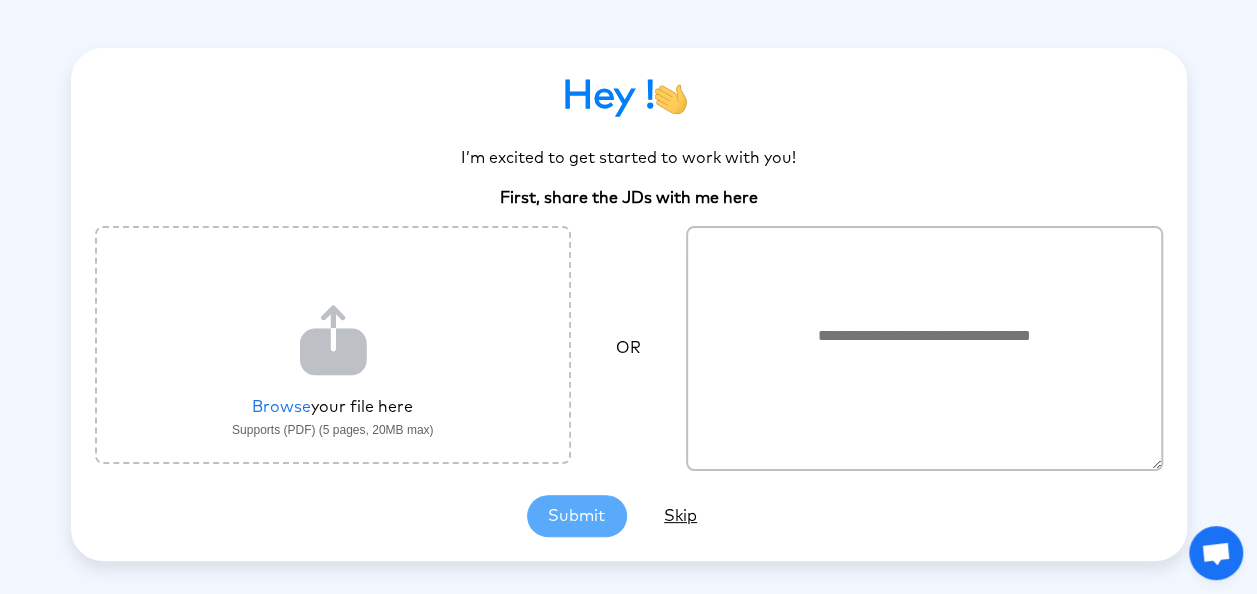 click at bounding box center [924, 348] 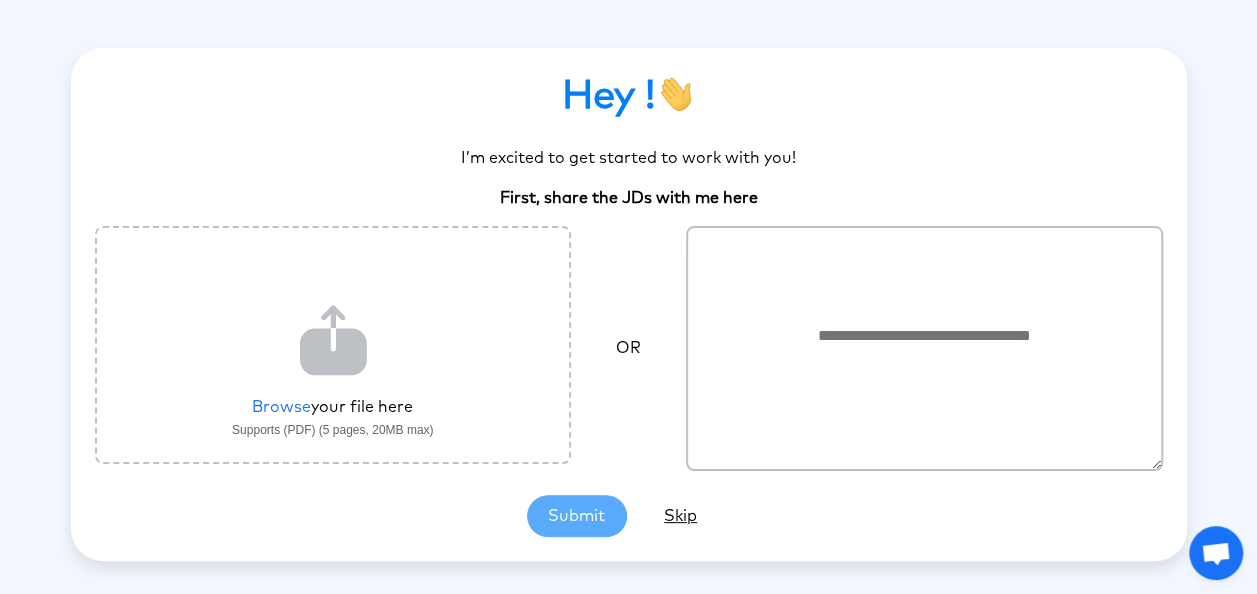 paste on "**********" 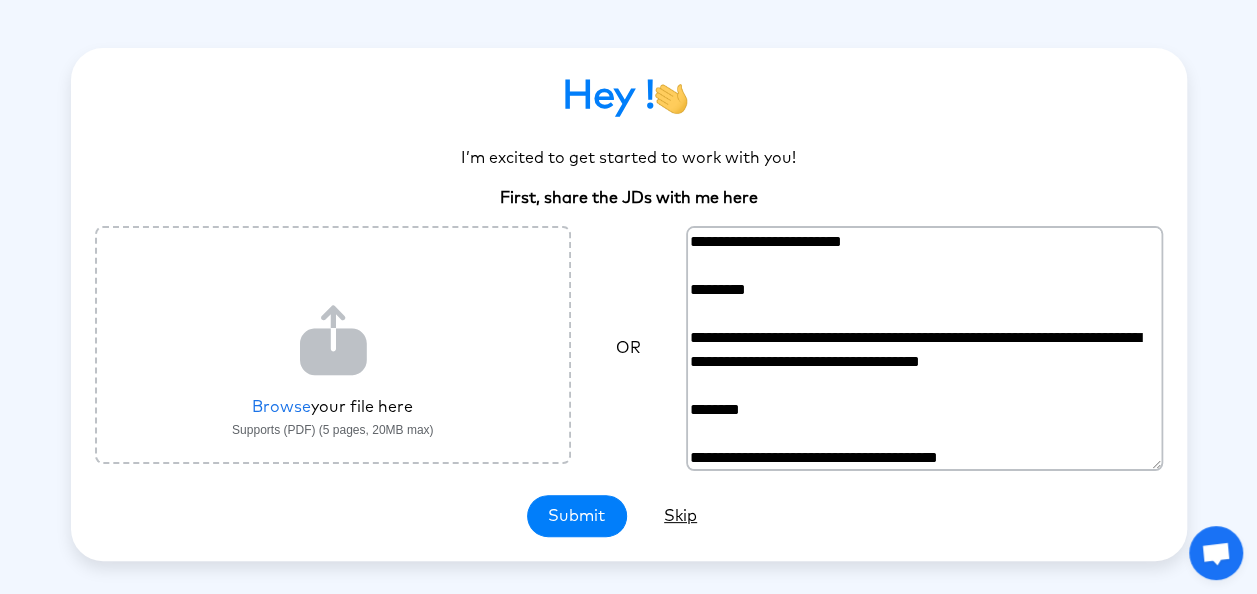 scroll, scrollTop: 885, scrollLeft: 0, axis: vertical 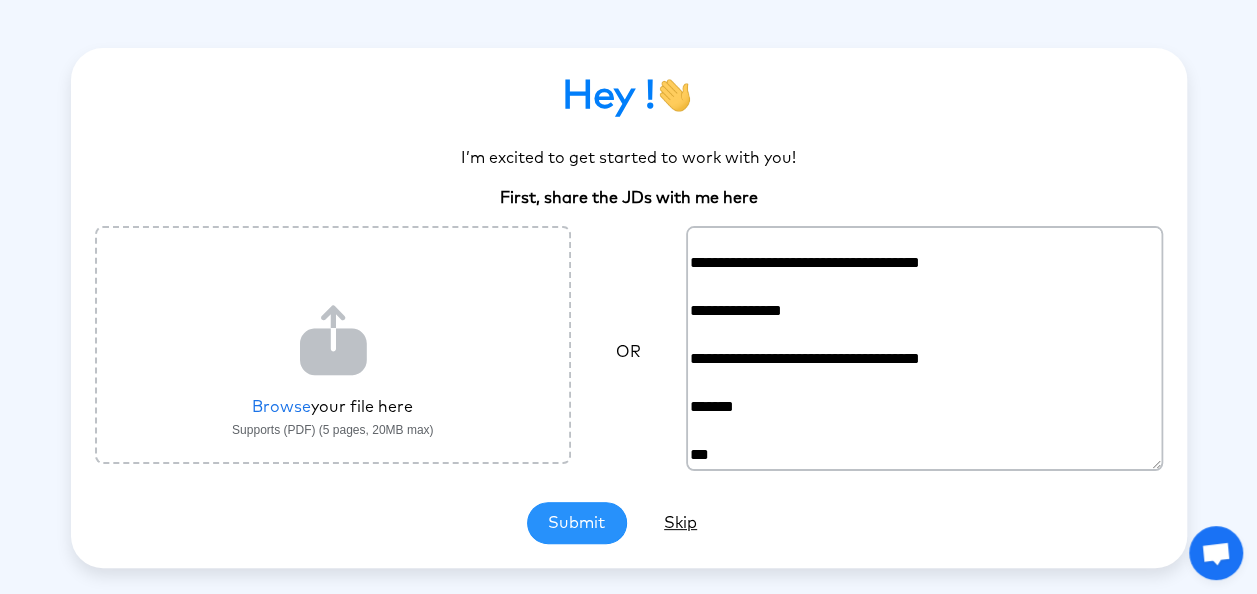 type on "**********" 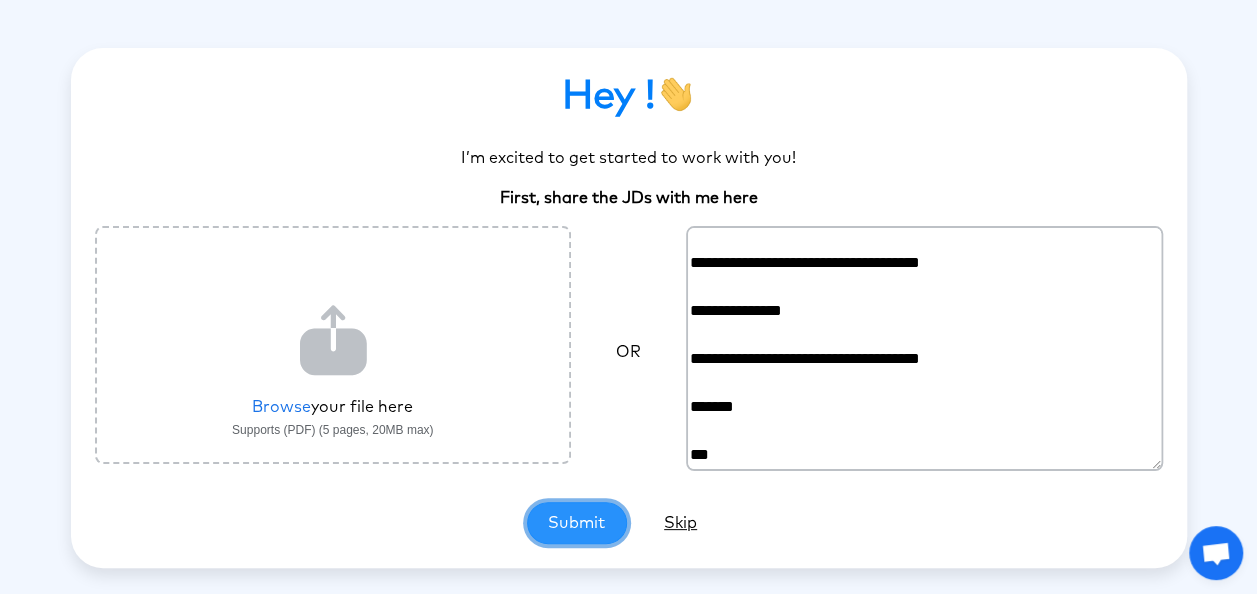 click on "Submit" at bounding box center [577, 523] 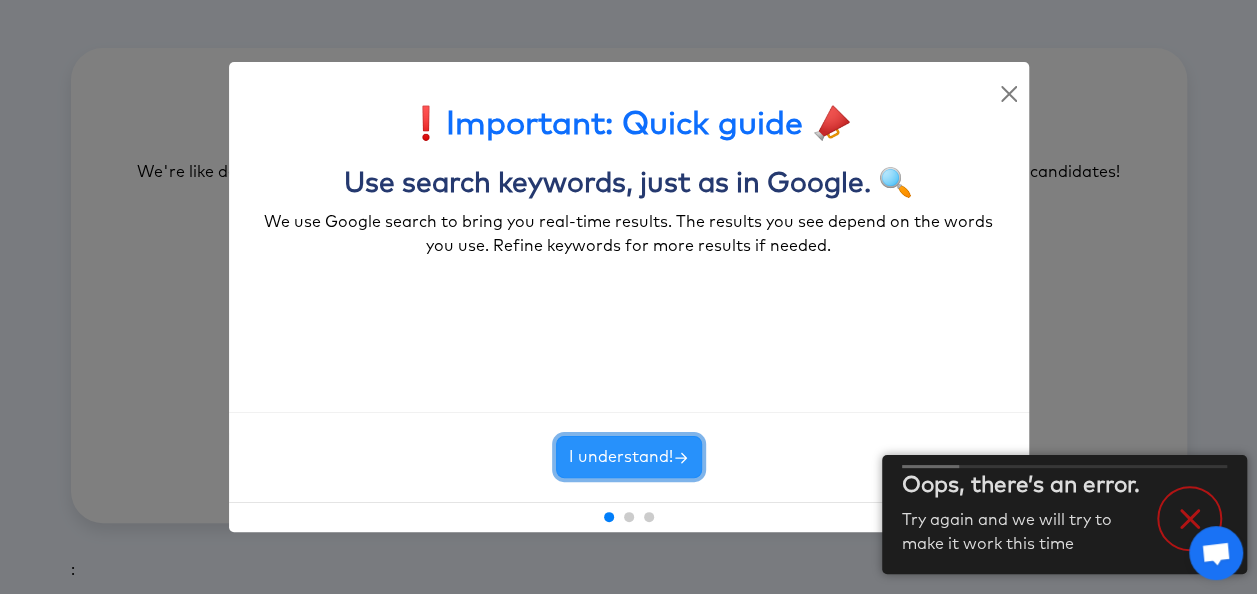 click on "I understand!" at bounding box center [629, 457] 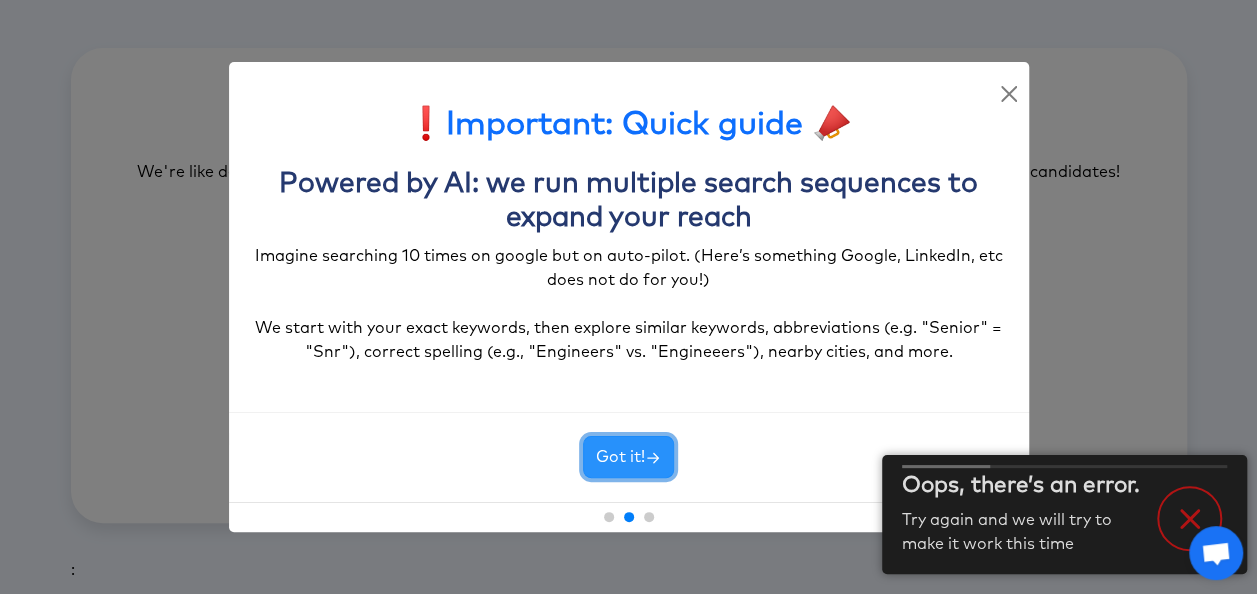 click on "Got it!" at bounding box center [628, 457] 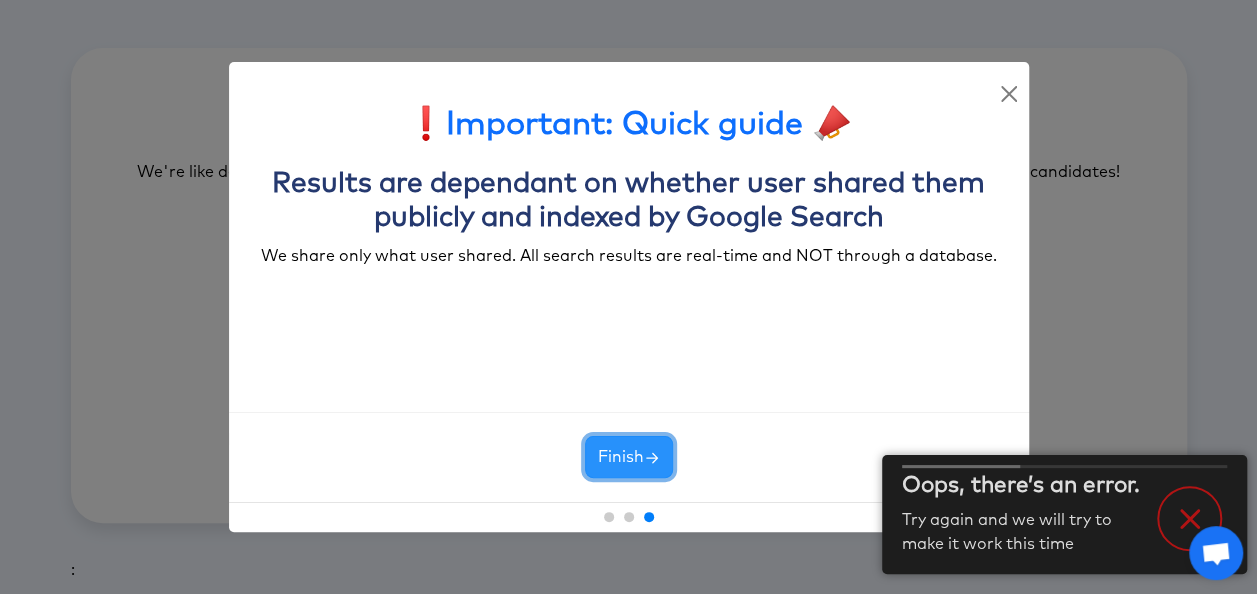 click on "Finish" at bounding box center (629, 457) 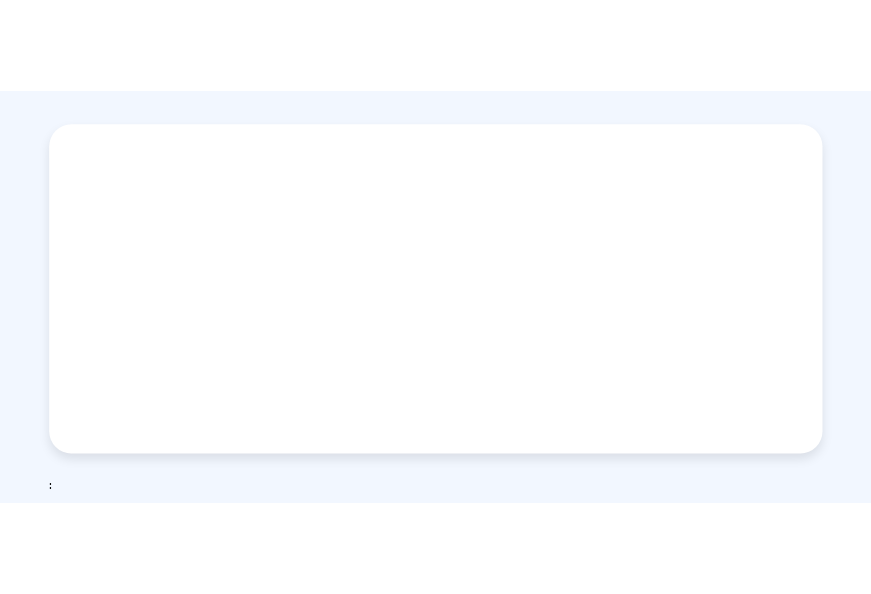 scroll, scrollTop: 0, scrollLeft: 0, axis: both 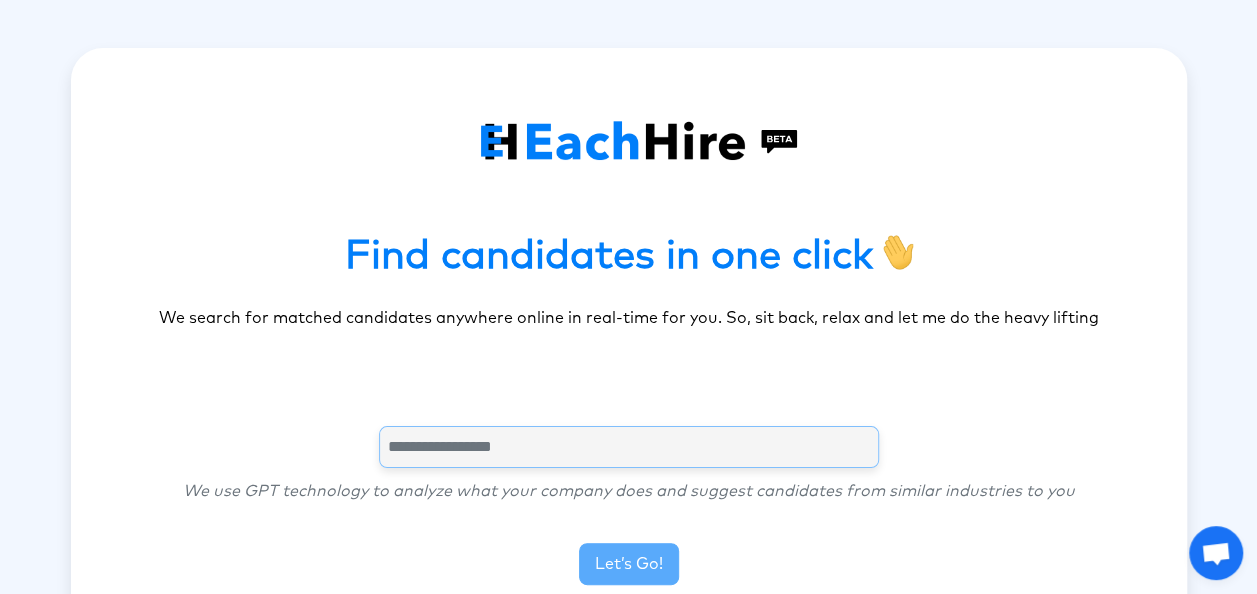 click at bounding box center [629, 447] 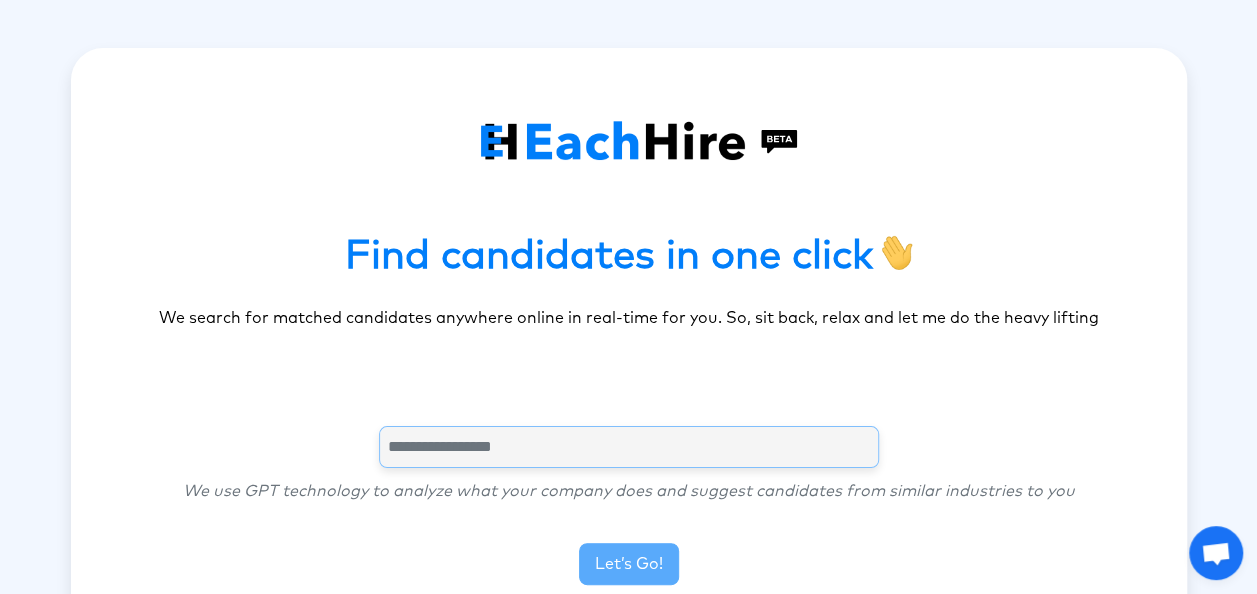 type on "**********" 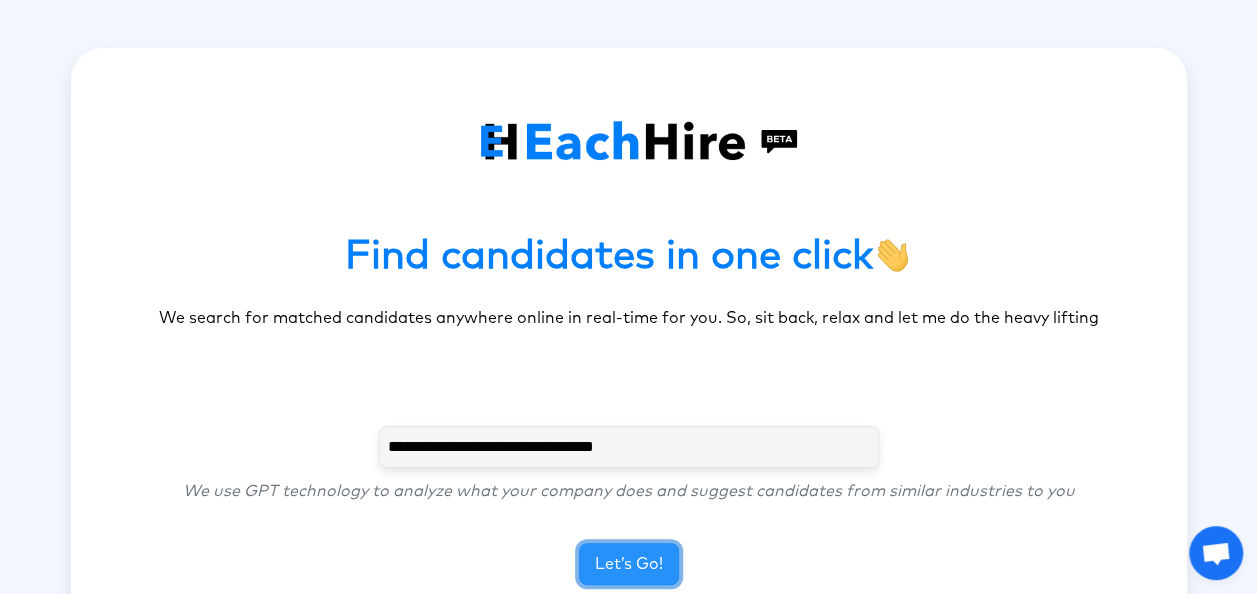 click on "Let’s Go!" at bounding box center [629, 564] 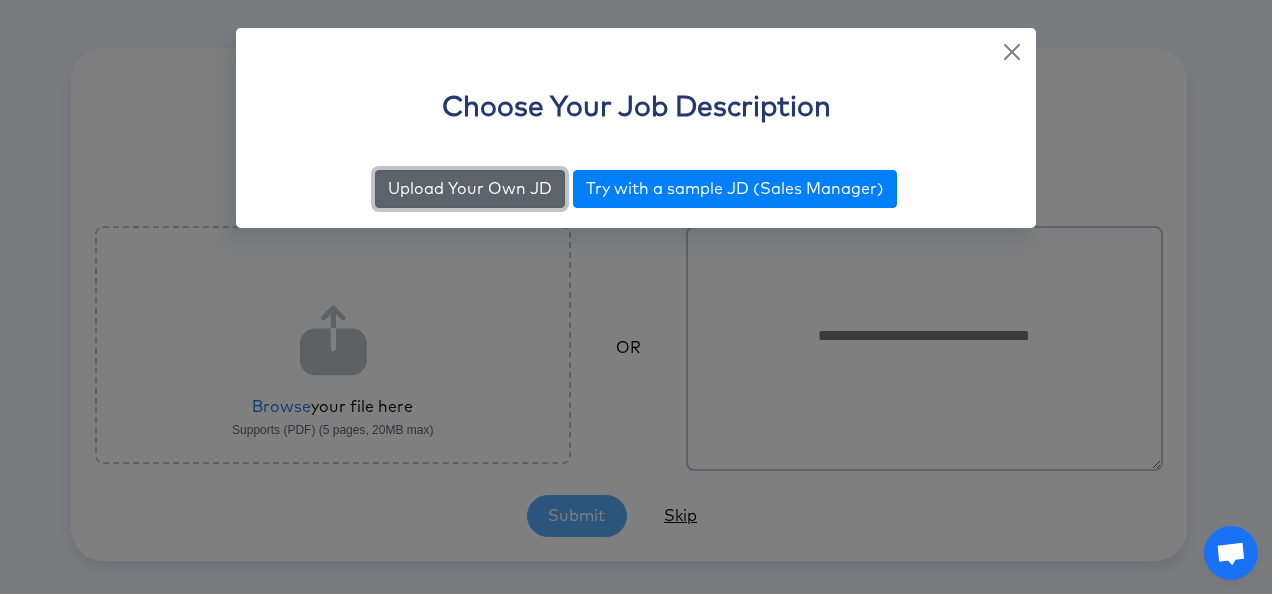 click on "Upload Your Own JD" at bounding box center (470, 189) 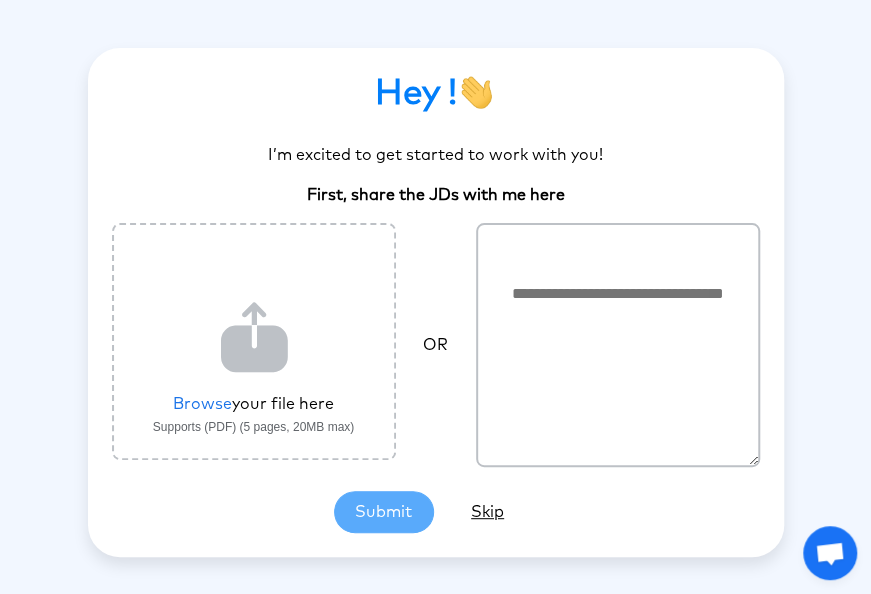 click at bounding box center [618, 345] 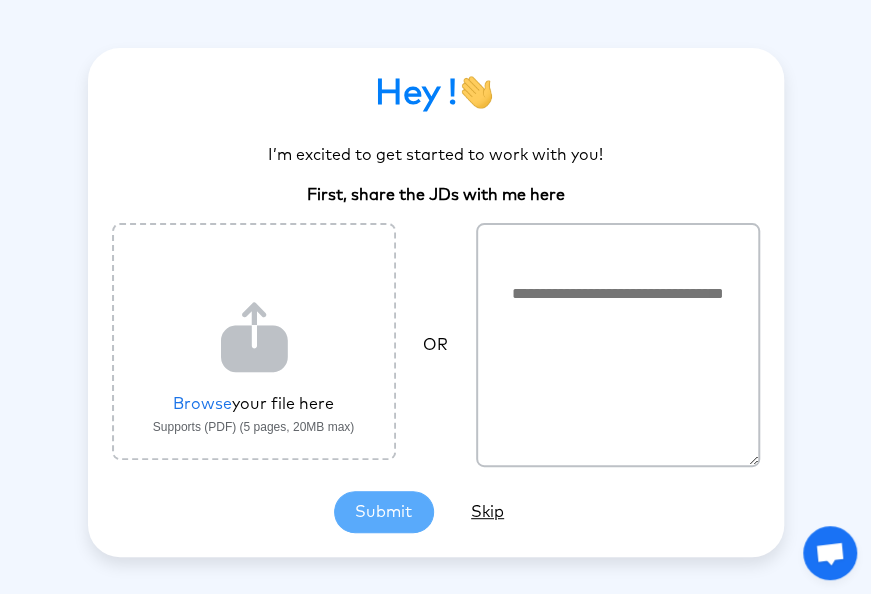paste on "**********" 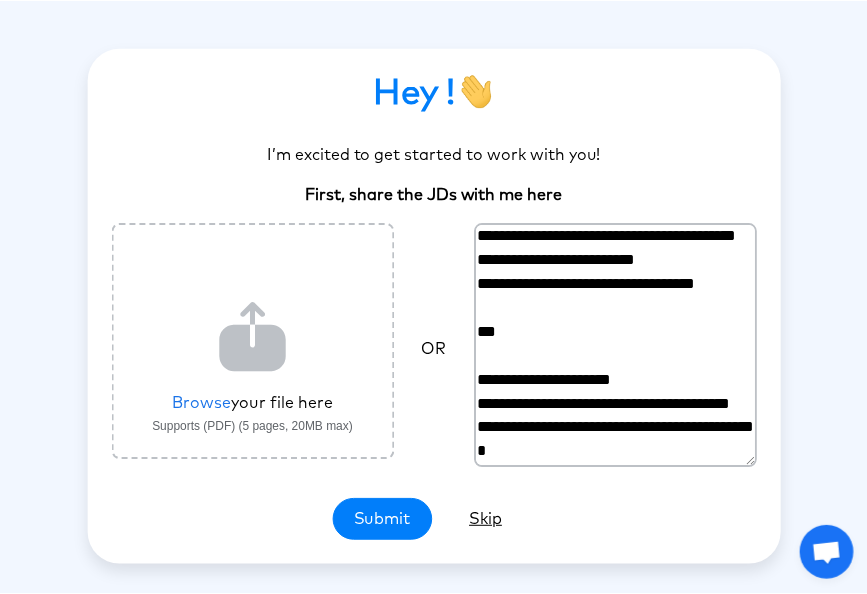 scroll, scrollTop: 1779, scrollLeft: 0, axis: vertical 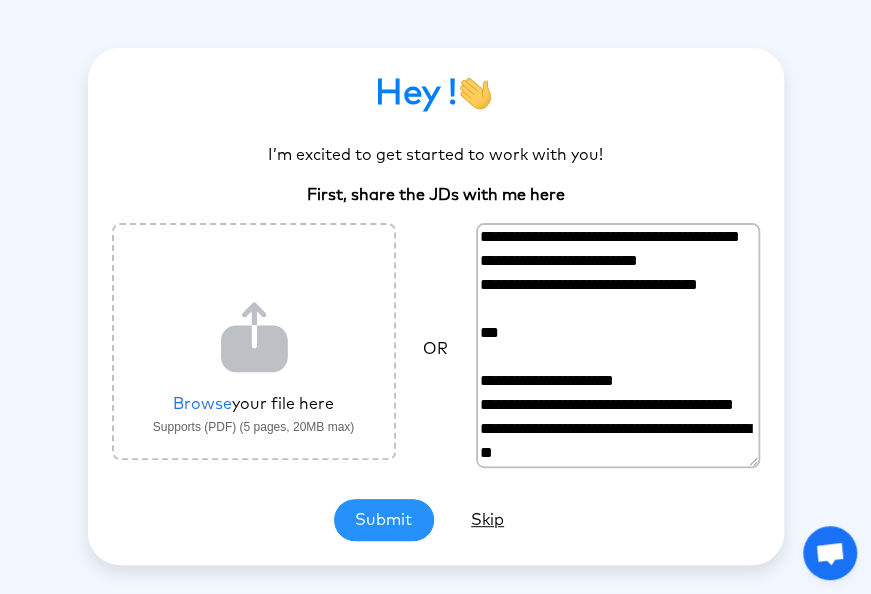 type on "**********" 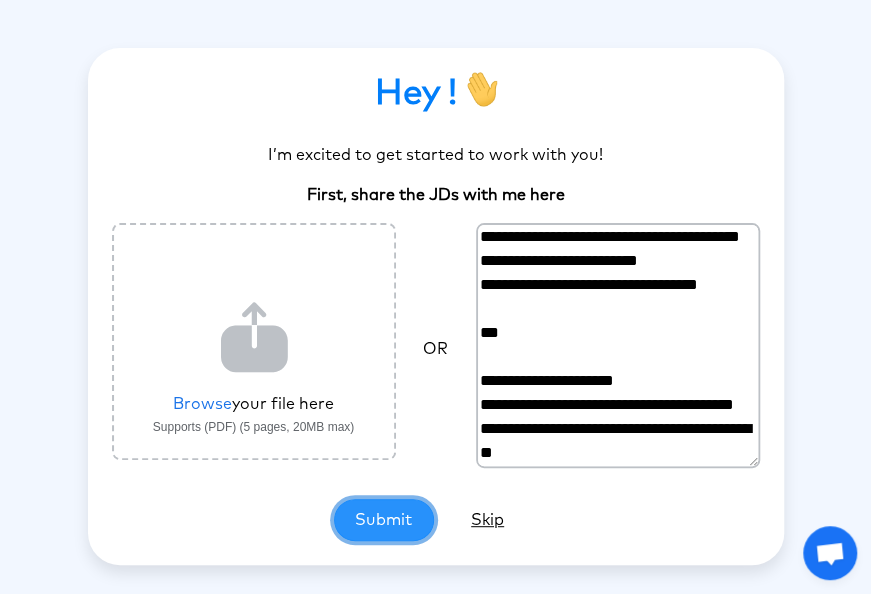 click on "Submit" at bounding box center [384, 520] 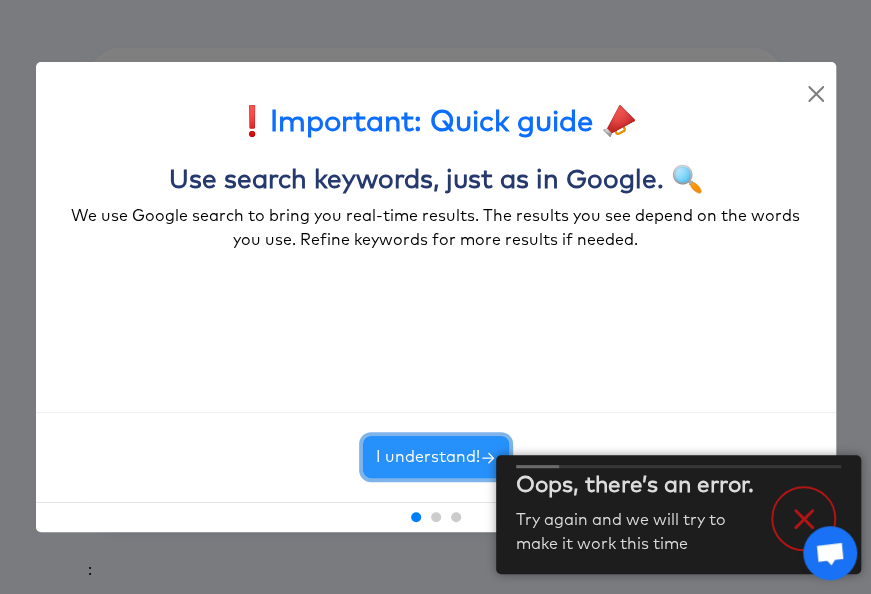 click on "I understand!" at bounding box center (436, 457) 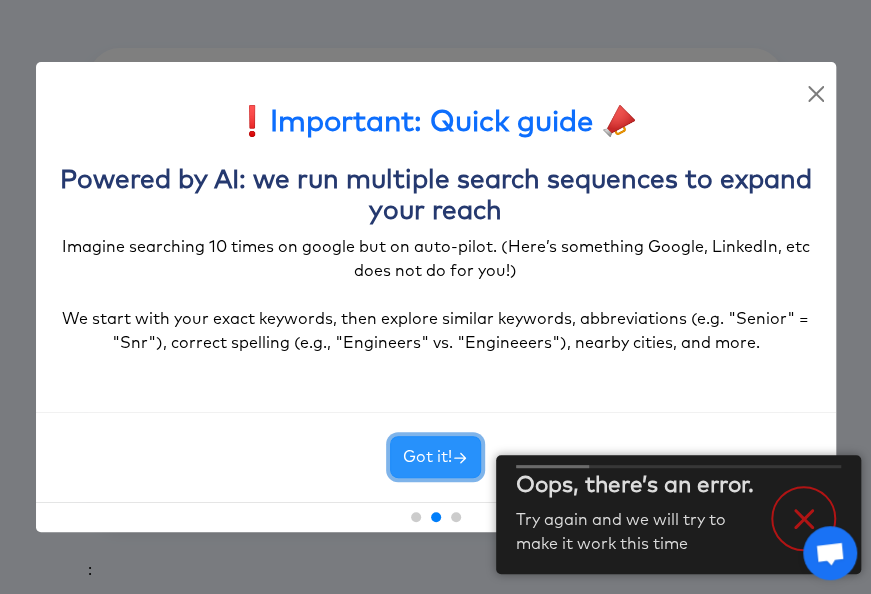 click on "Got it!" at bounding box center [435, 457] 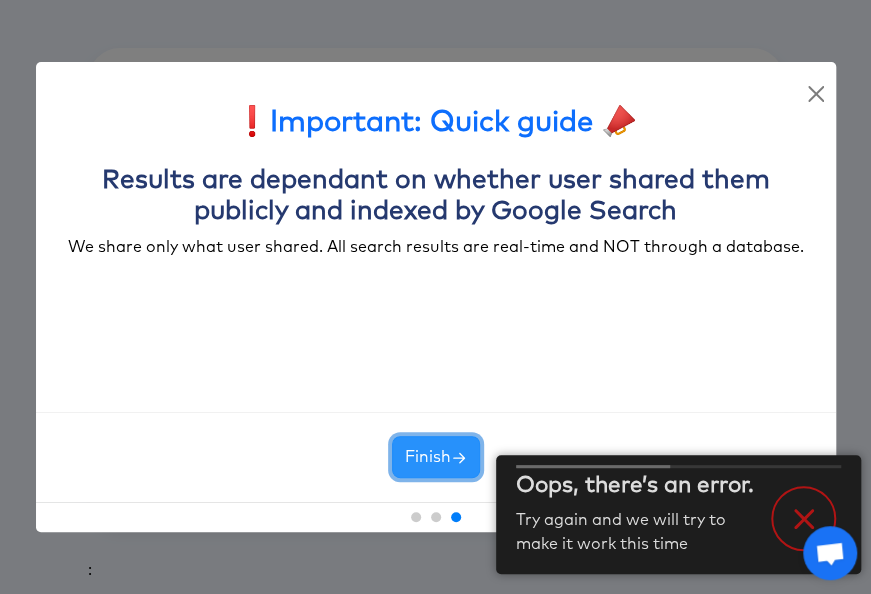 click on "Finish" at bounding box center [436, 457] 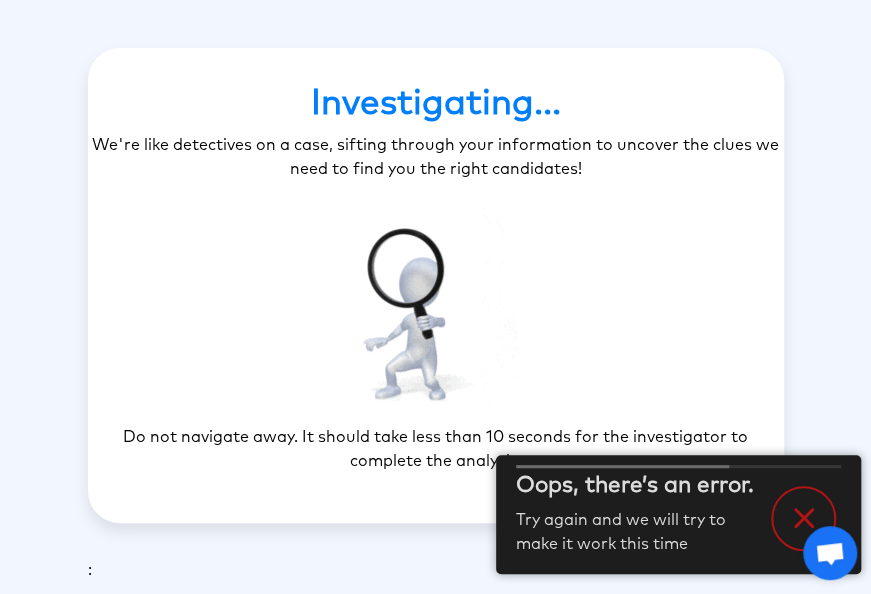 click at bounding box center (804, 519) 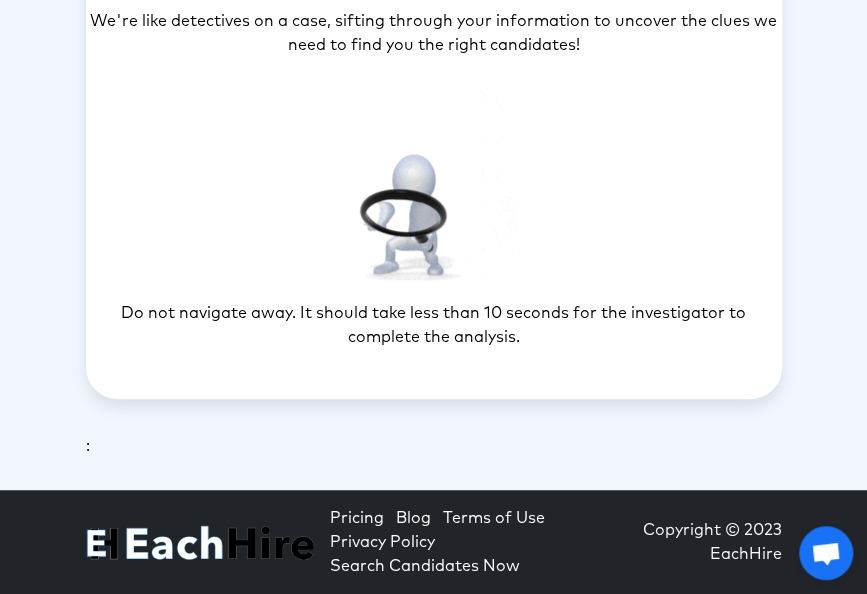 scroll, scrollTop: 0, scrollLeft: 0, axis: both 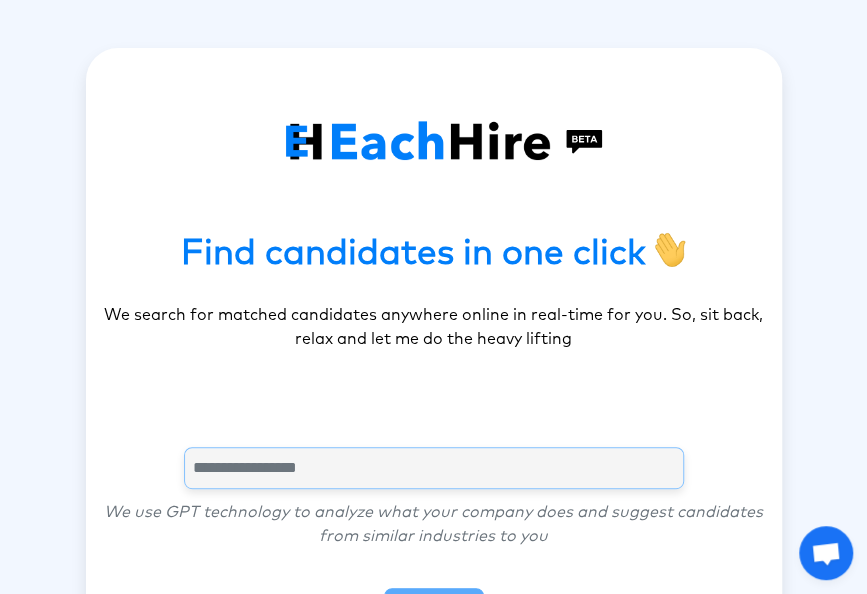click at bounding box center (434, 468) 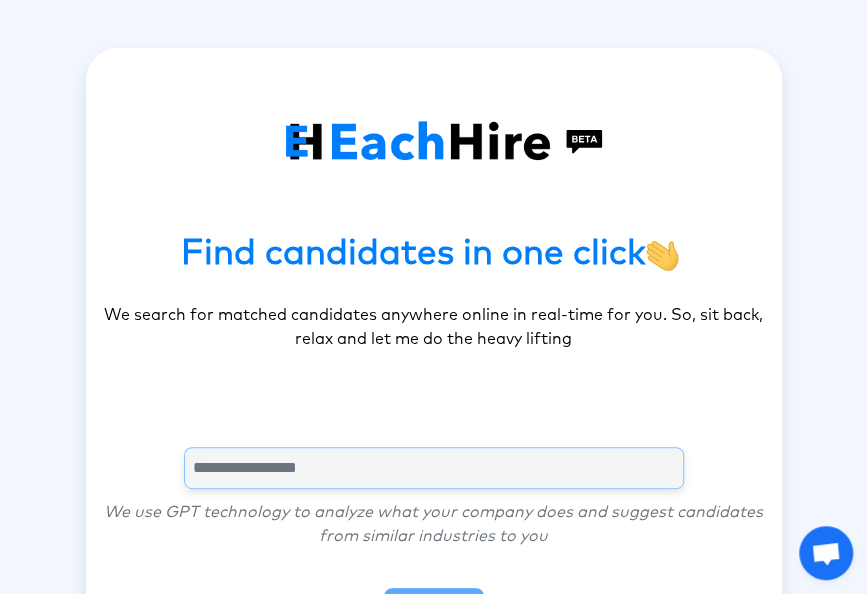 type on "**********" 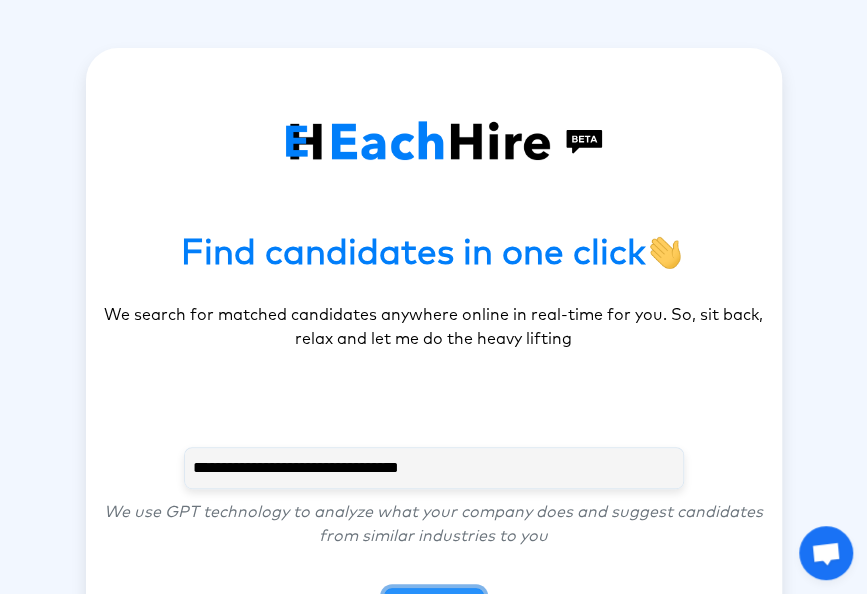 click on "Let’s Go!" at bounding box center [434, 609] 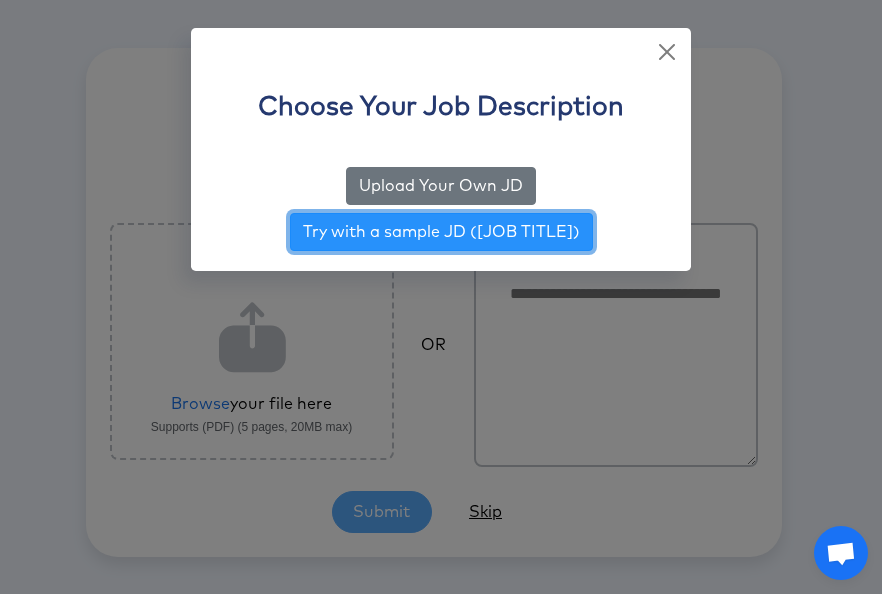 click on "Try with a sample JD (Sales Manager)" at bounding box center (441, 232) 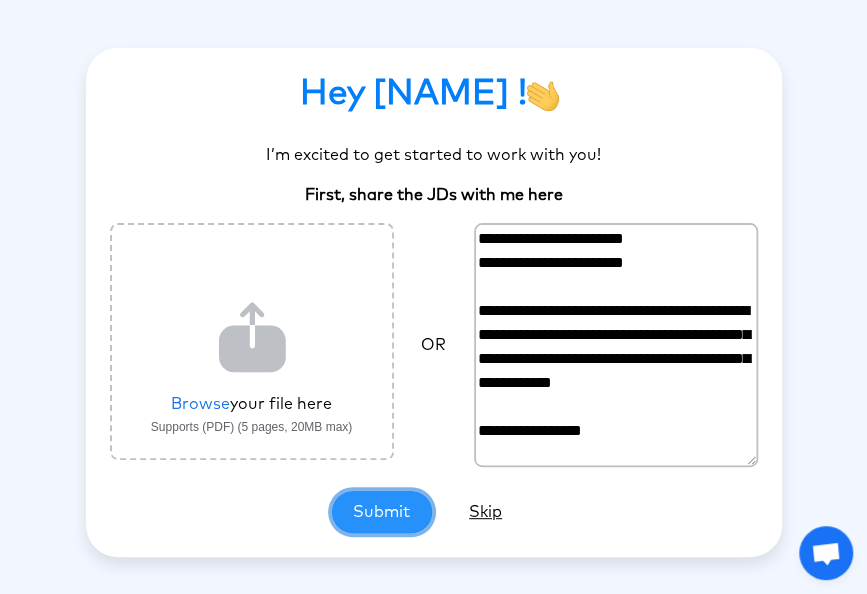 click on "Submit" at bounding box center [382, 512] 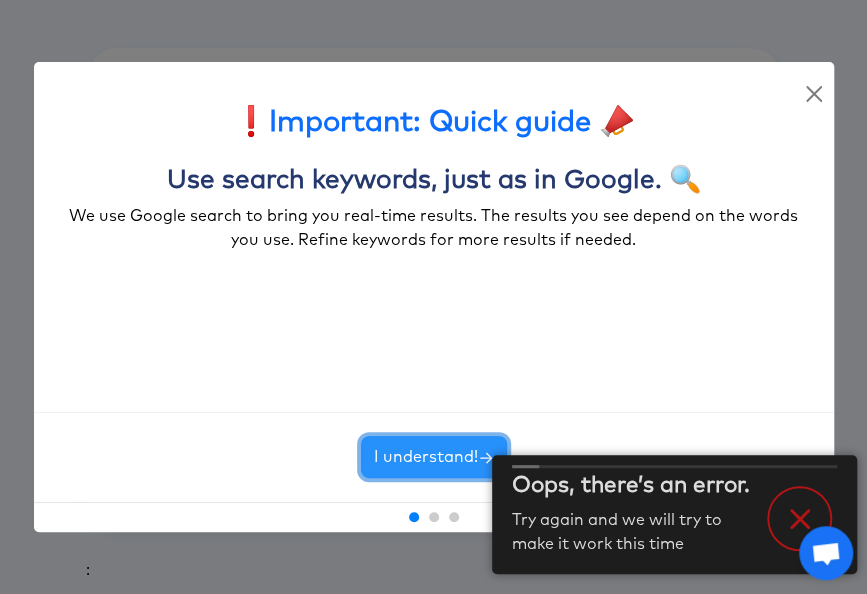 click on "I understand!" at bounding box center [434, 457] 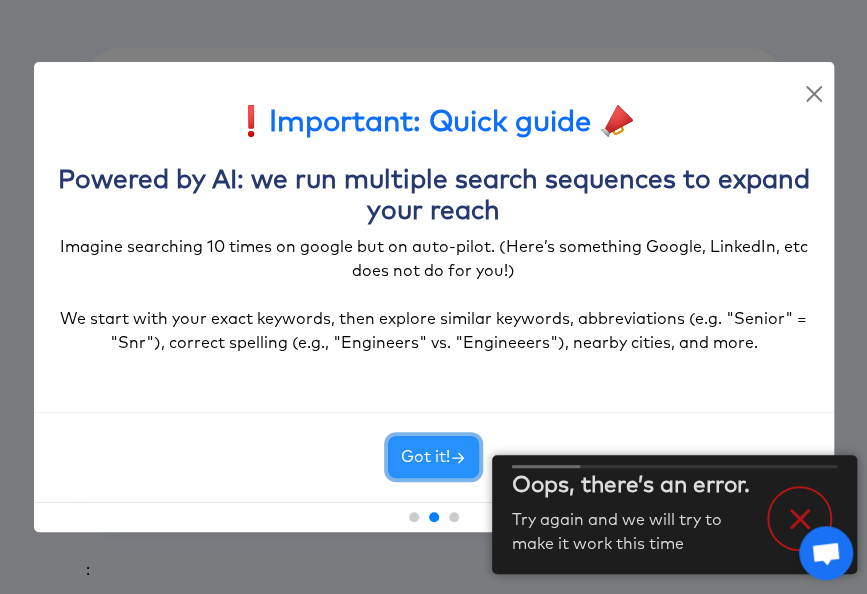 click on "Got it!" at bounding box center (433, 457) 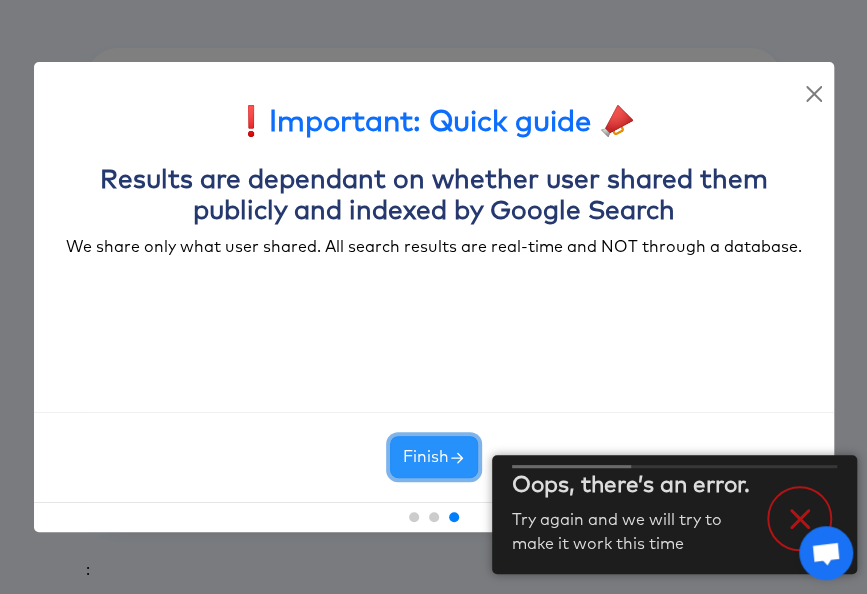 click on "Finish" at bounding box center [434, 457] 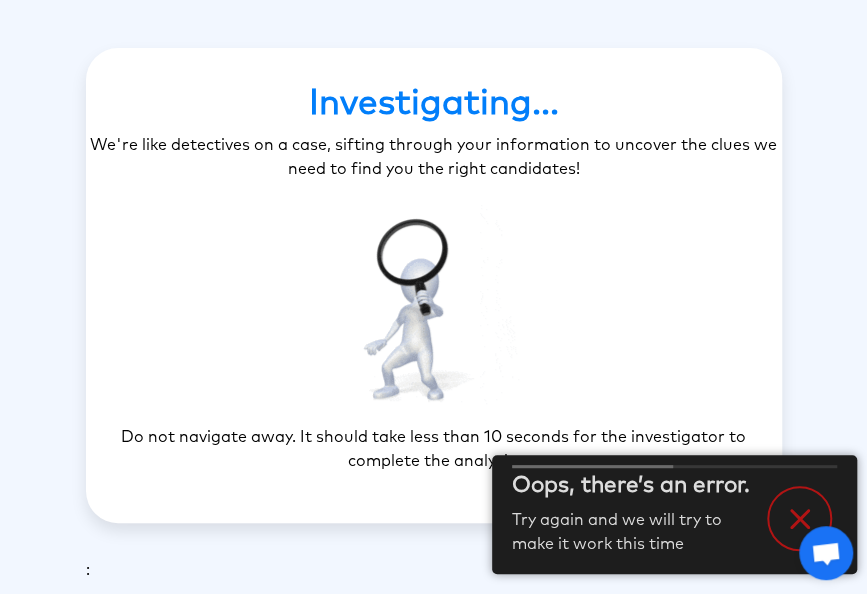 click at bounding box center (800, 519) 